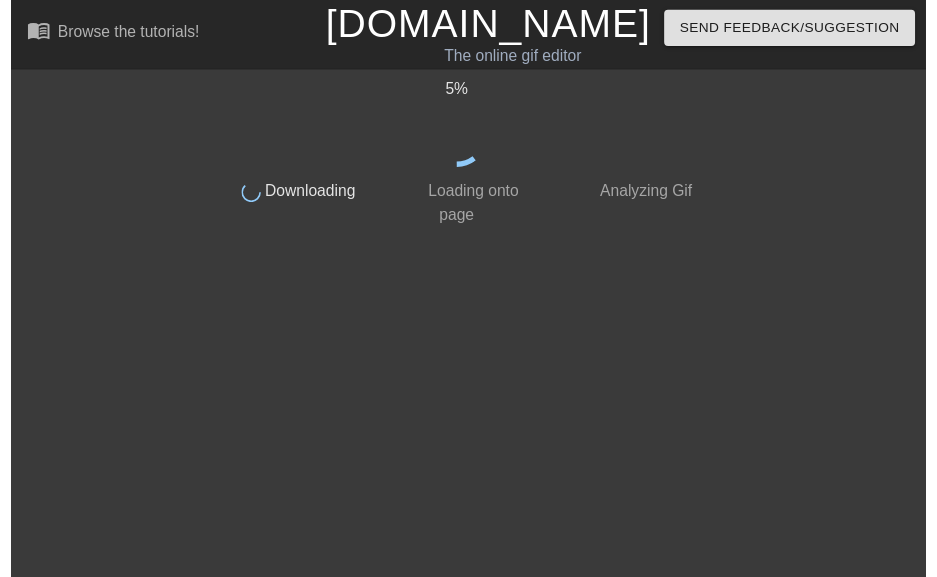 scroll, scrollTop: 0, scrollLeft: 0, axis: both 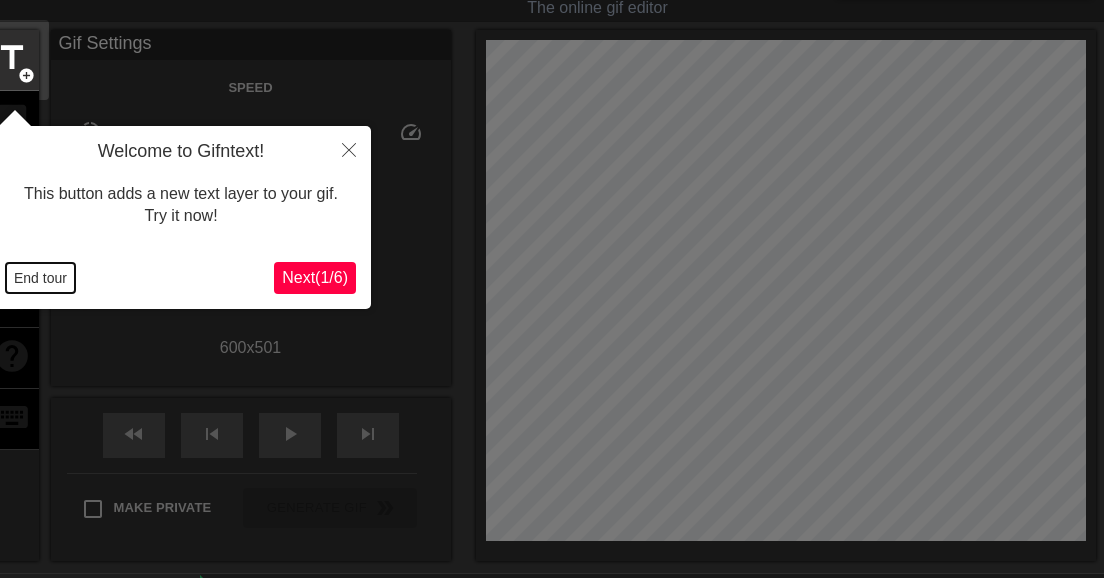 click on "End tour" at bounding box center [40, 278] 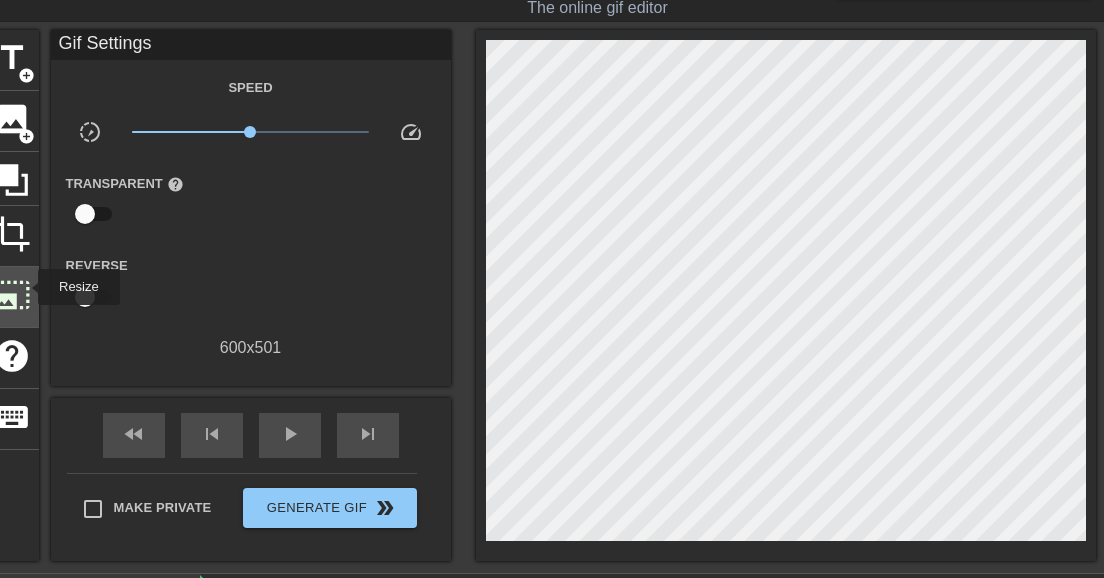 click on "photo_size_select_large" at bounding box center (12, 295) 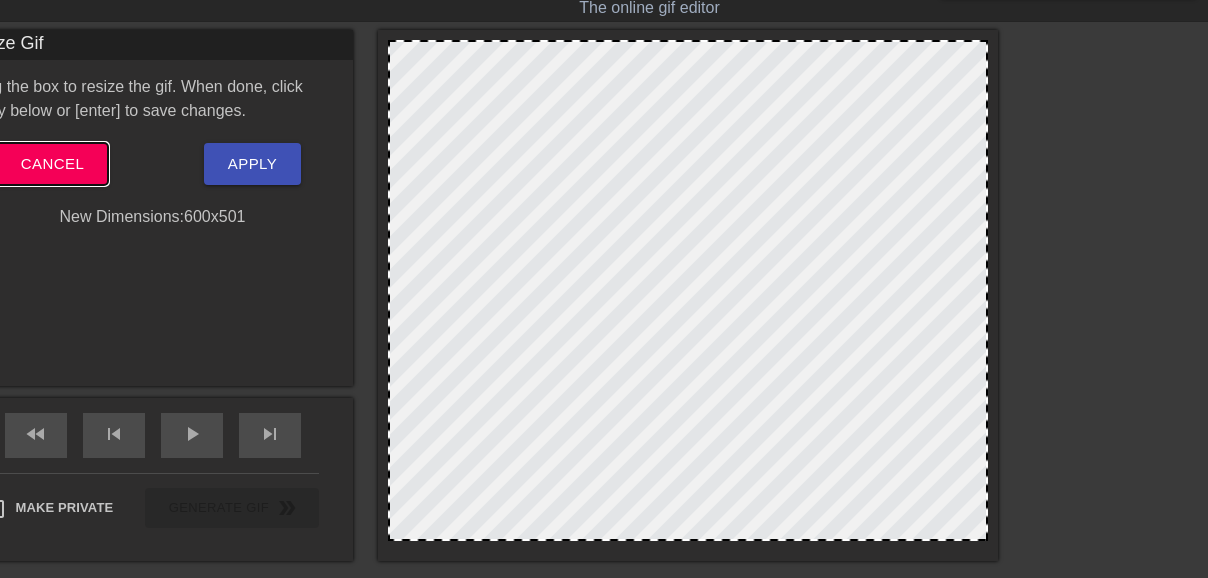 click on "Cancel" at bounding box center (52, 164) 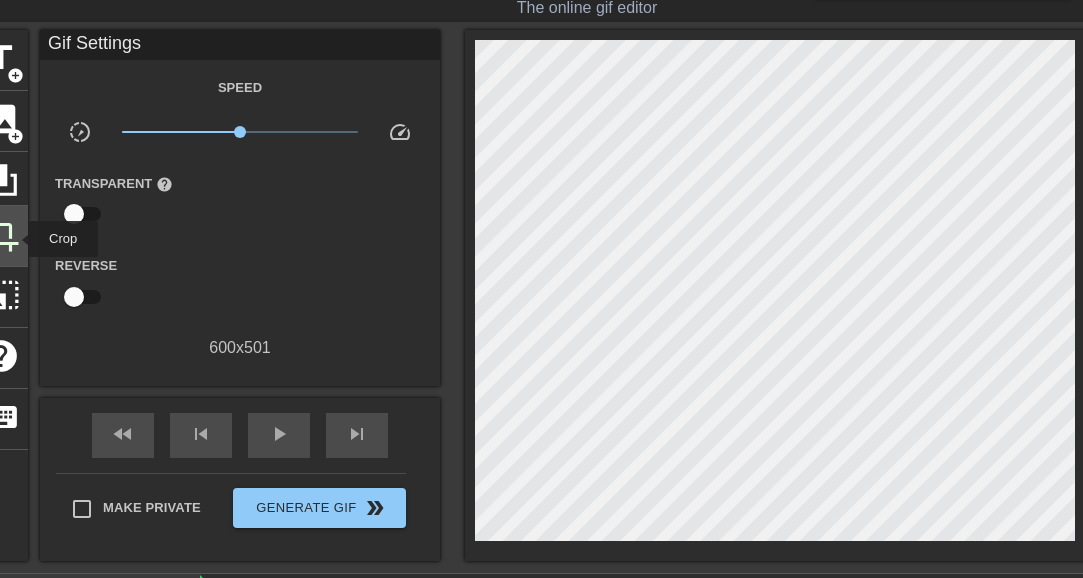 click on "crop" at bounding box center (1, 234) 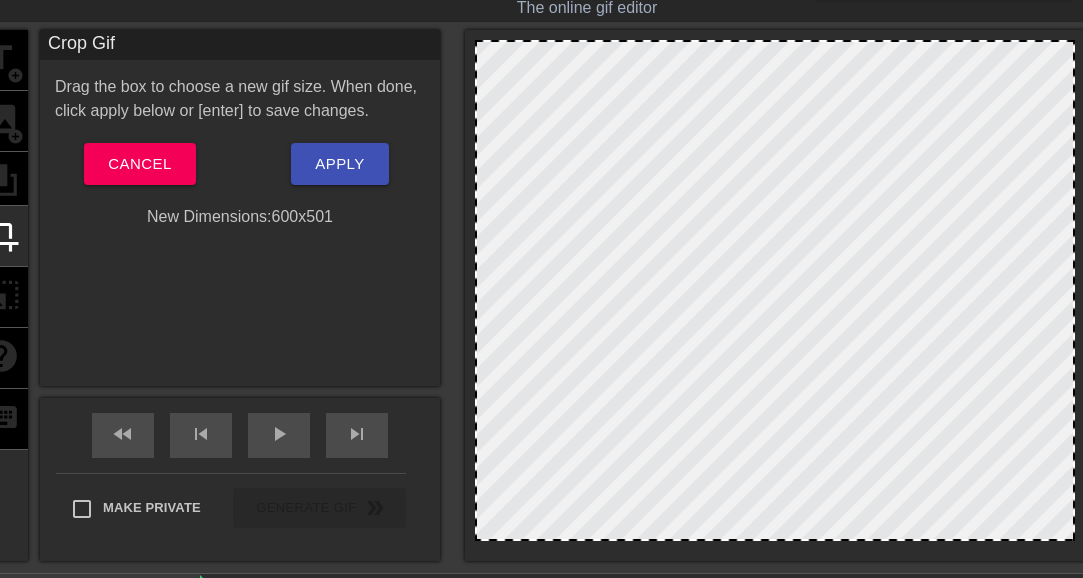 drag, startPoint x: 658, startPoint y: 253, endPoint x: 638, endPoint y: 299, distance: 50.159744 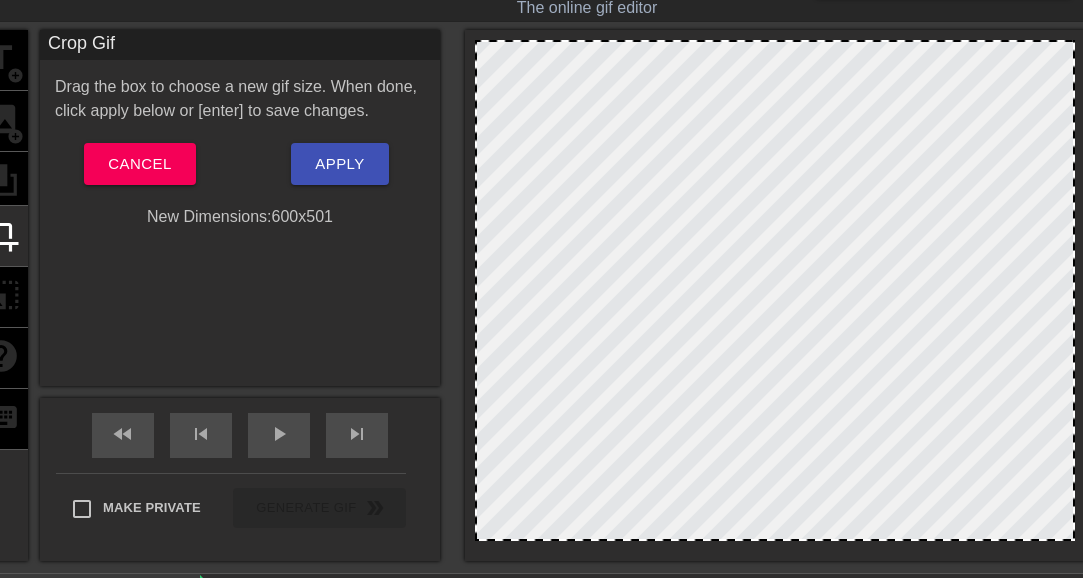 click at bounding box center (775, 290) 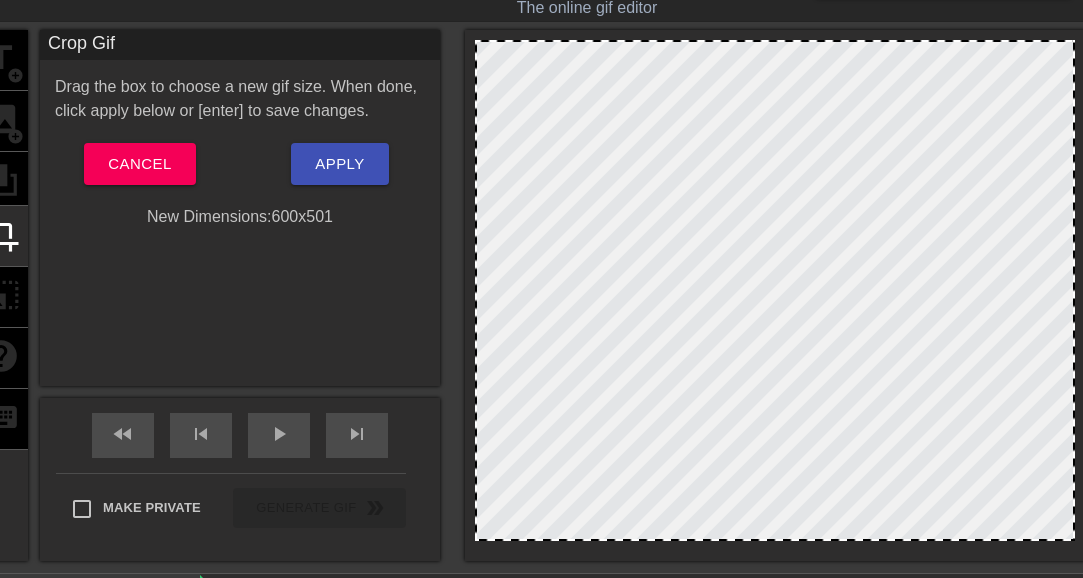 drag, startPoint x: 751, startPoint y: 323, endPoint x: 727, endPoint y: 136, distance: 188.53381 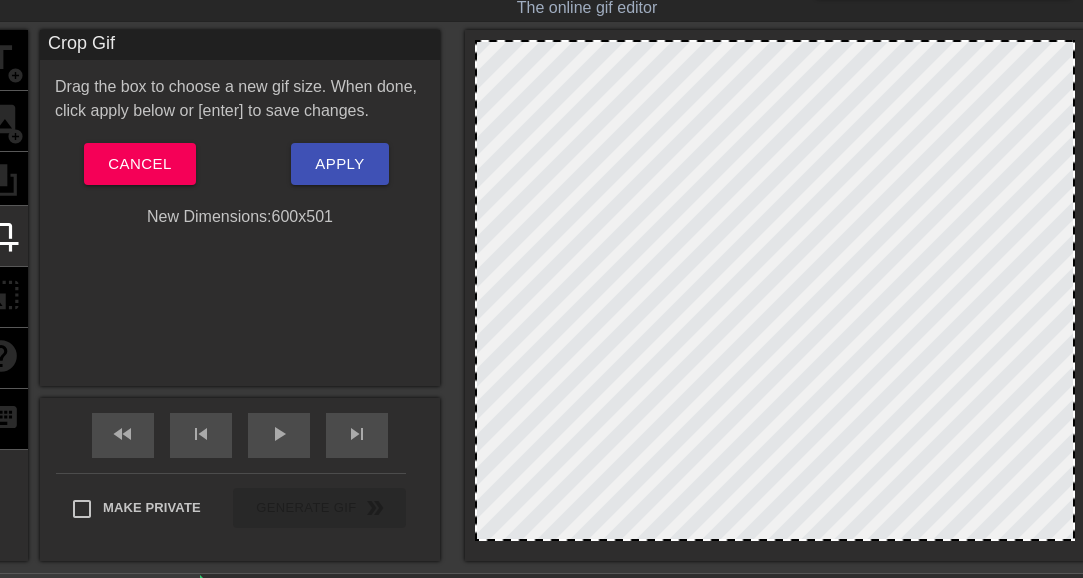 click at bounding box center (775, 290) 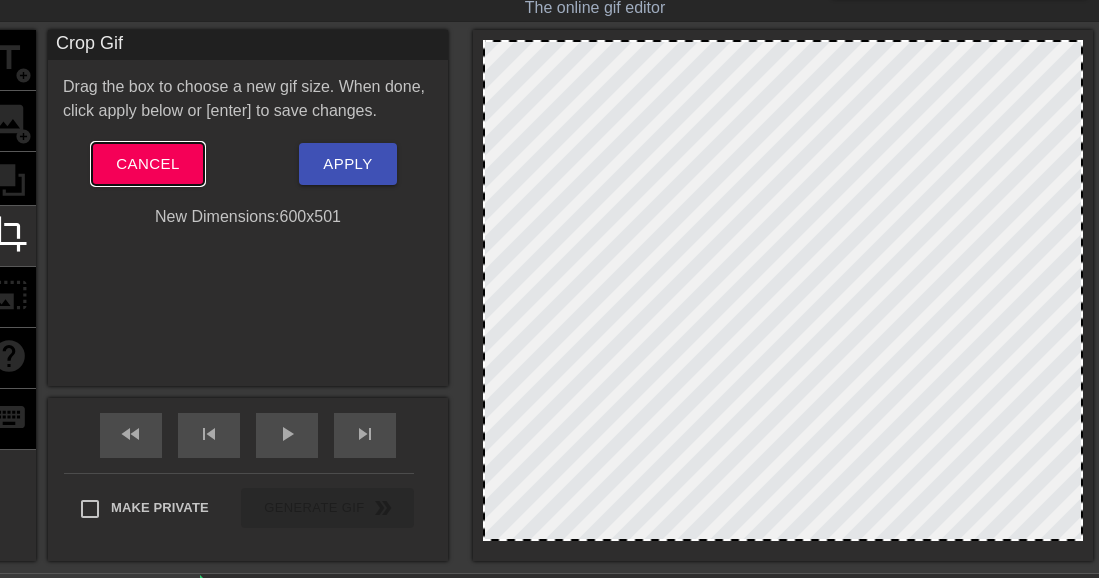 click on "Cancel" at bounding box center (147, 164) 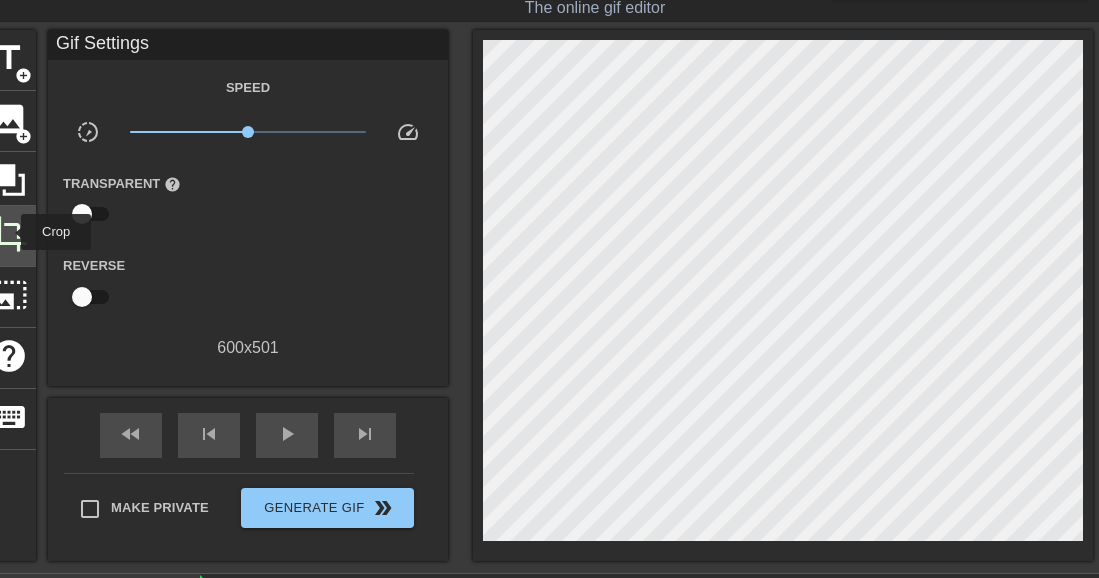 click on "crop" at bounding box center [9, 234] 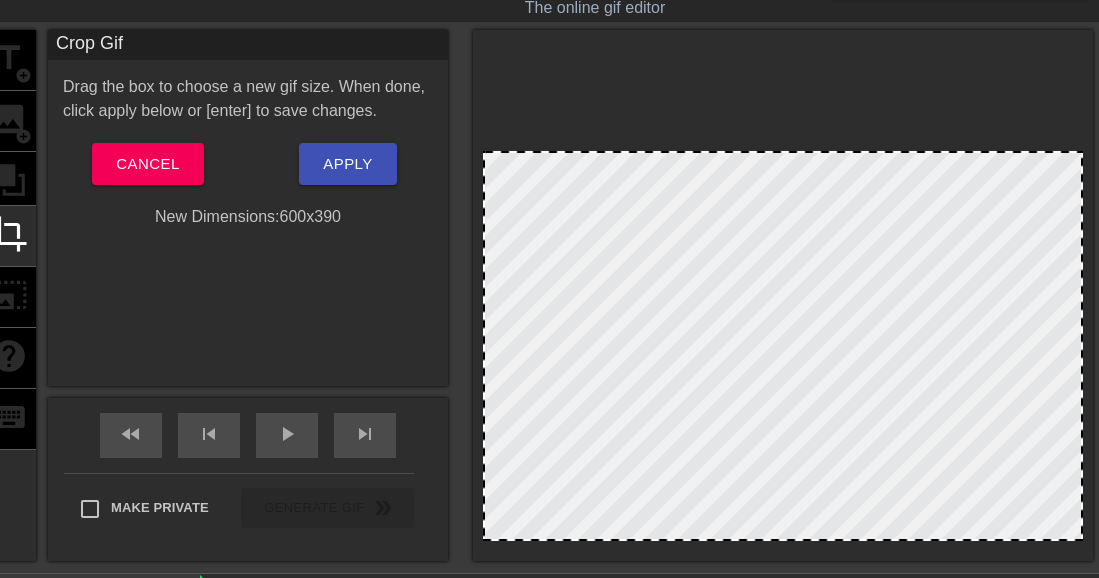 drag, startPoint x: 821, startPoint y: 43, endPoint x: 835, endPoint y: 154, distance: 111.8794 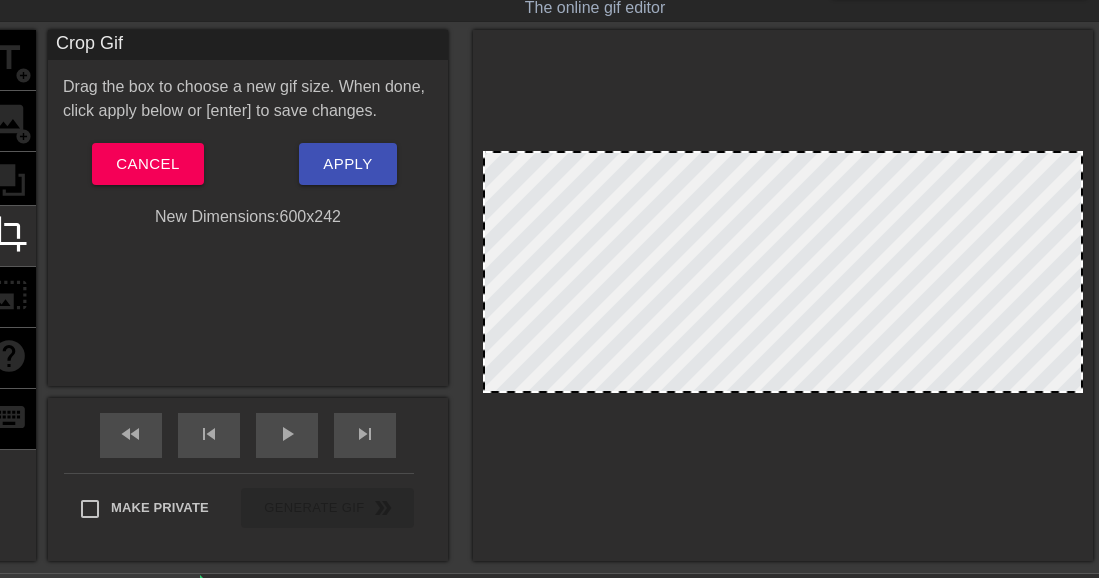 drag, startPoint x: 796, startPoint y: 535, endPoint x: 809, endPoint y: 386, distance: 149.56604 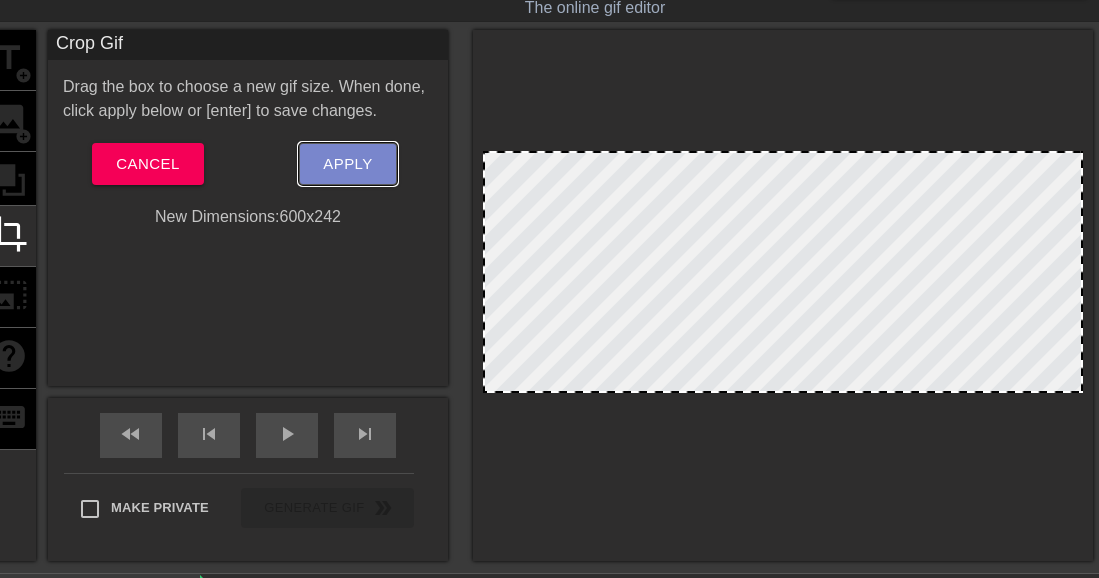 click on "Apply" at bounding box center (347, 164) 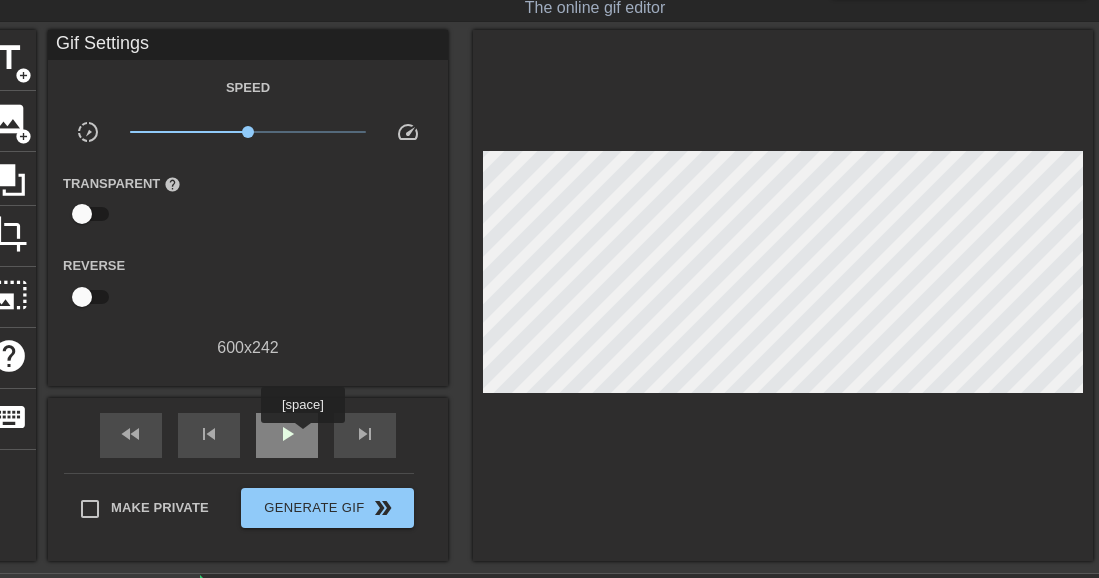 click on "play_arrow" at bounding box center [287, 435] 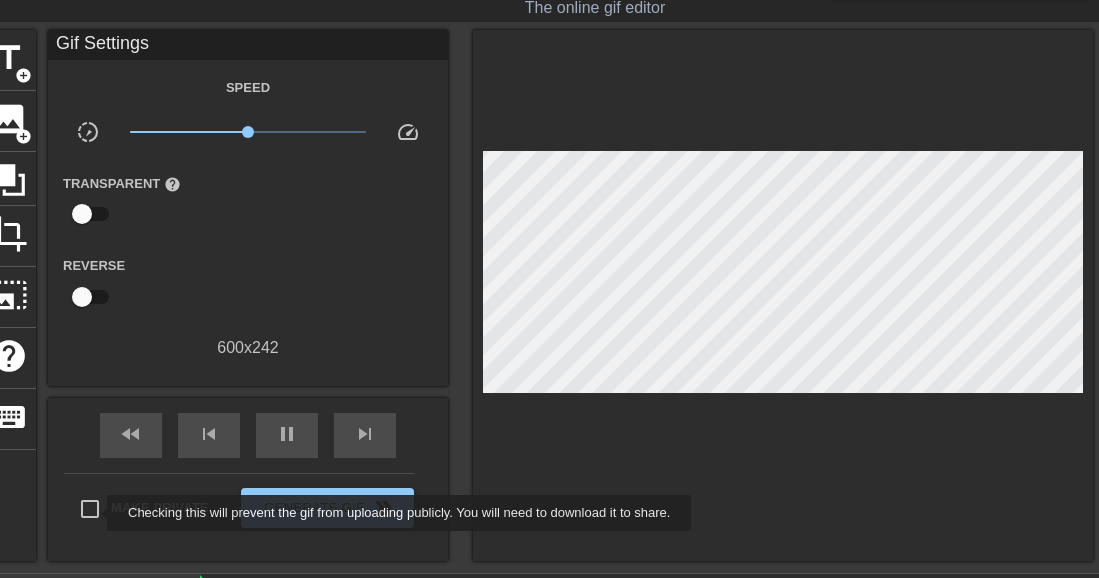 type on "70" 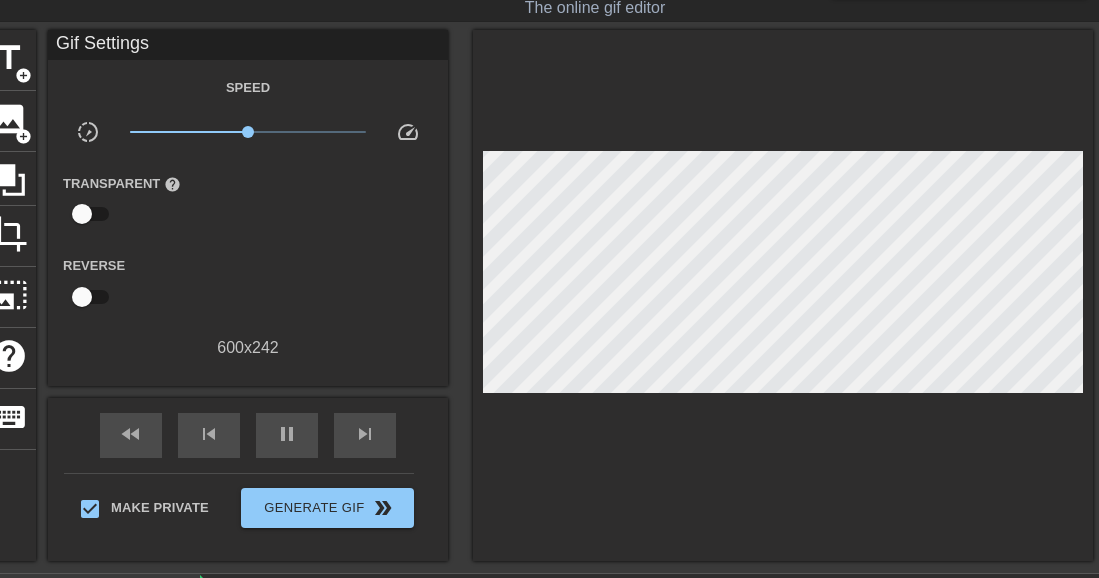 click on "x1.00" at bounding box center (248, 132) 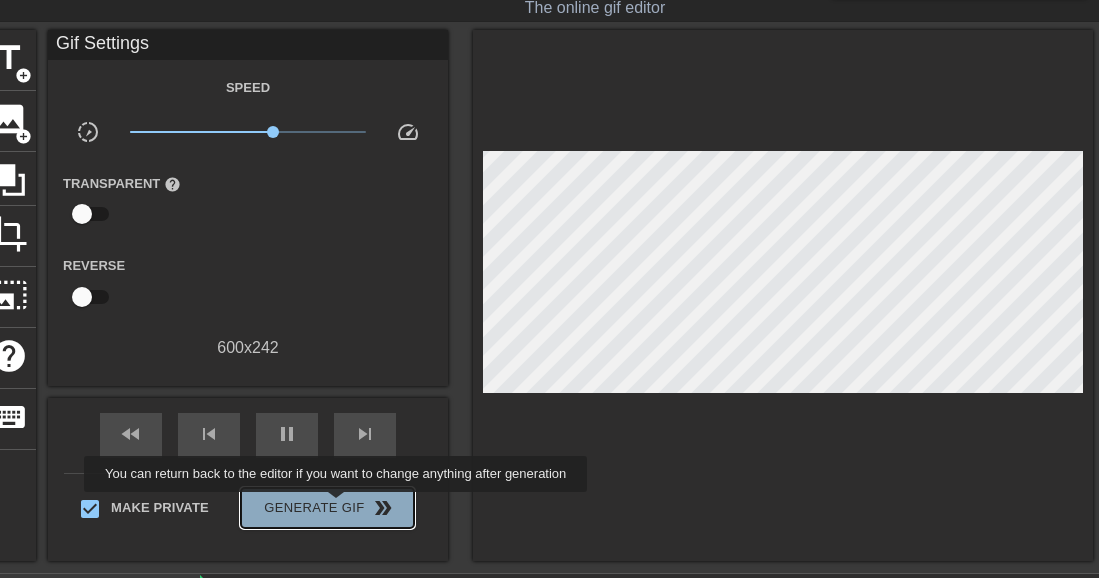 type on "70" 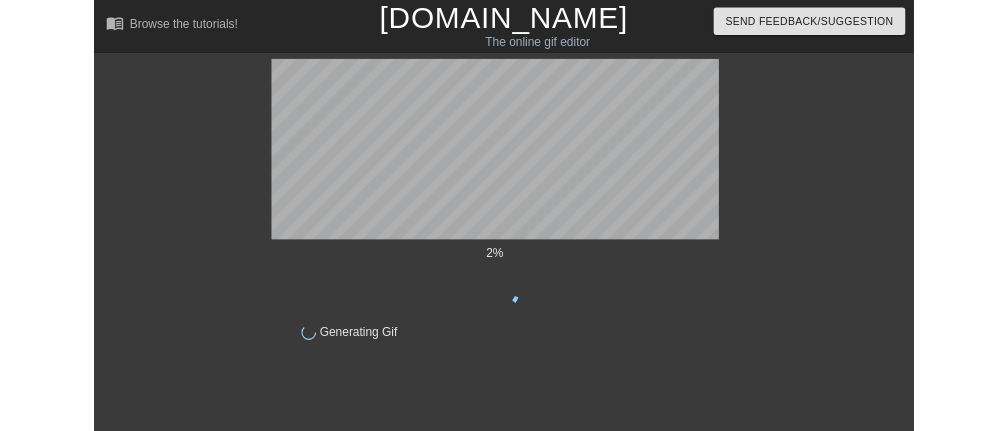 scroll, scrollTop: 0, scrollLeft: 0, axis: both 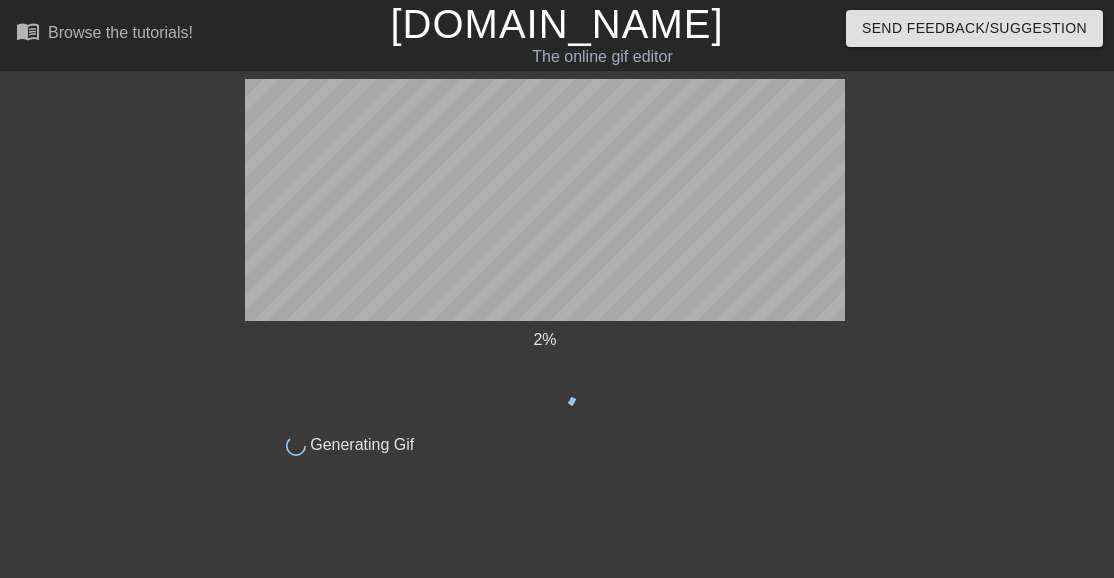 click on "done   Generating Gif" at bounding box center [545, 438] 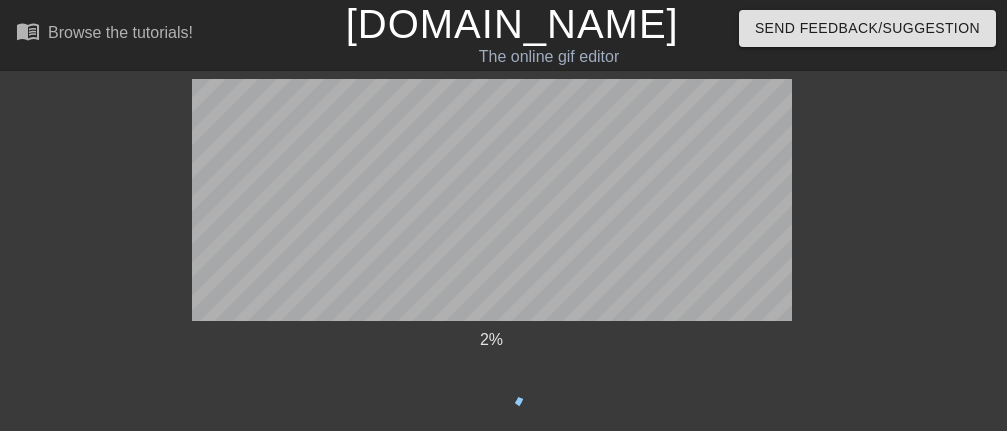 scroll, scrollTop: 33, scrollLeft: 0, axis: vertical 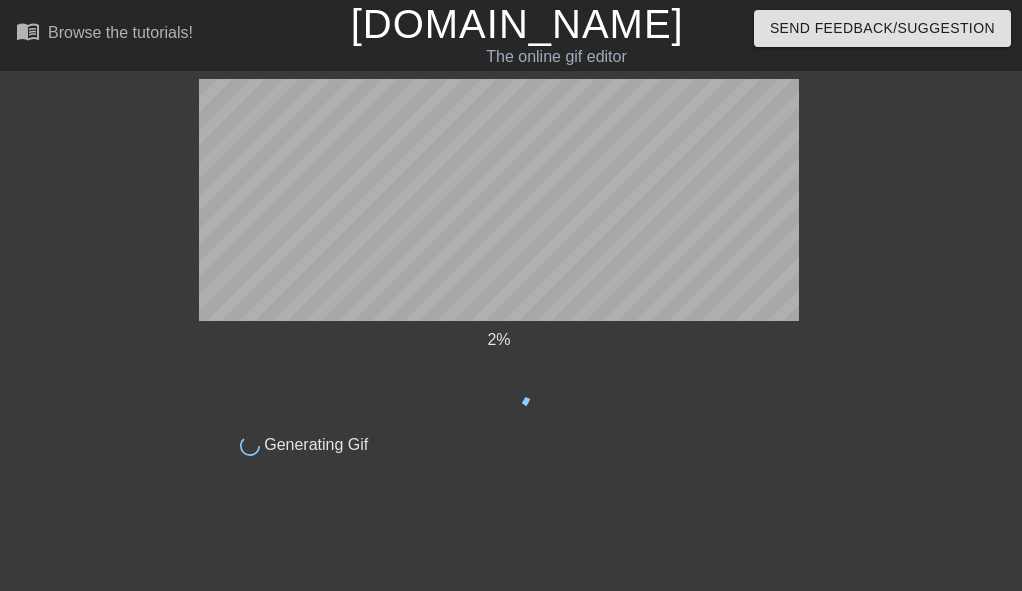 click on "menu_book Browse the tutorials! Gifntext.com The online gif editor Send Feedback/Suggestion     2 % done   Generating Gif title add_circle image add_circle crop photo_size_select_large help keyboard fast_rewind skip_previous pause skip_next Make Private Generate Gif double_arrow     You can return back to the editor if you want to change anything after generation" at bounding box center [511, 233] 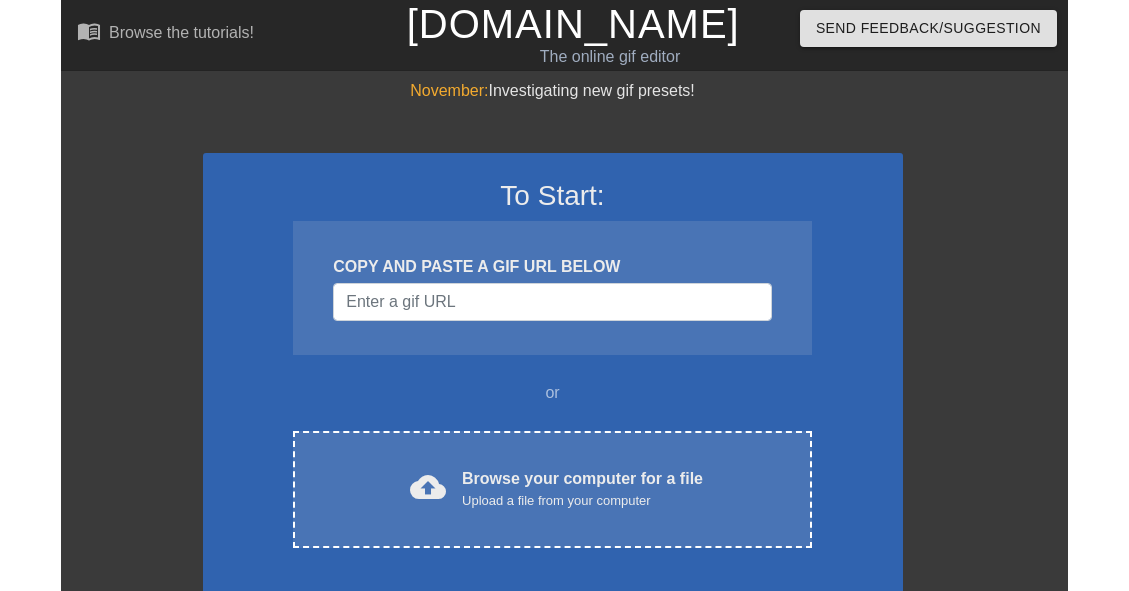 scroll, scrollTop: 0, scrollLeft: 0, axis: both 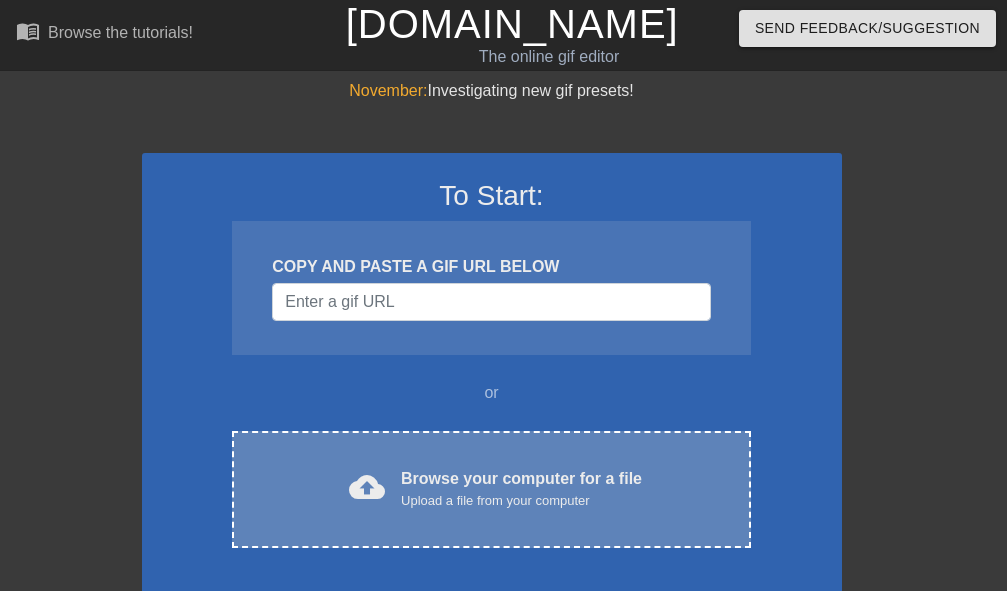 click on "Browse your computer for a file Upload a file from your computer" at bounding box center [521, 489] 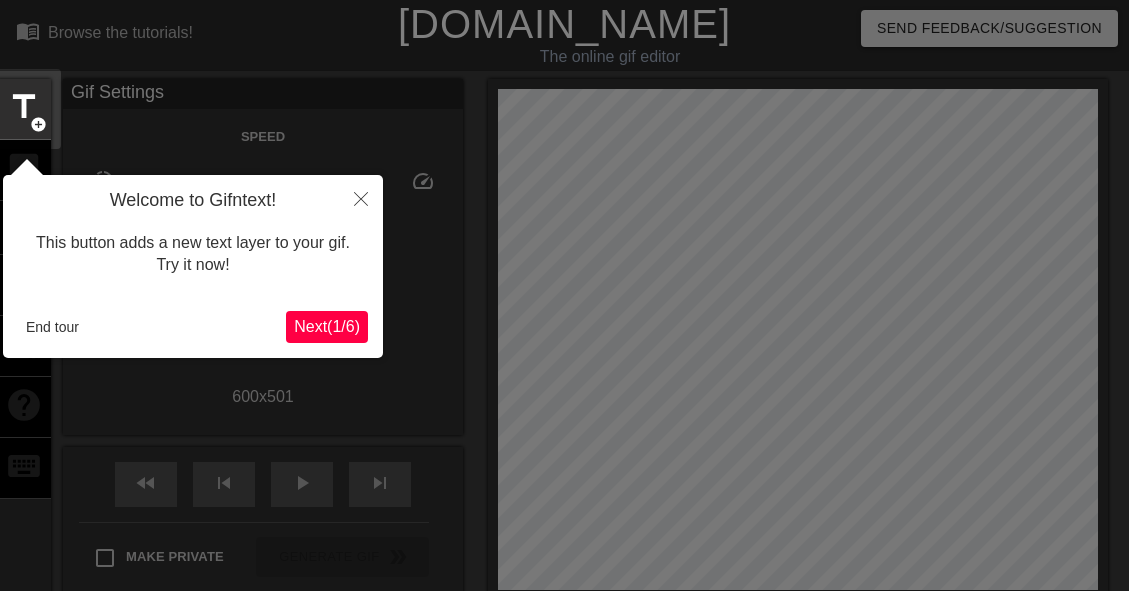 scroll, scrollTop: 49, scrollLeft: 0, axis: vertical 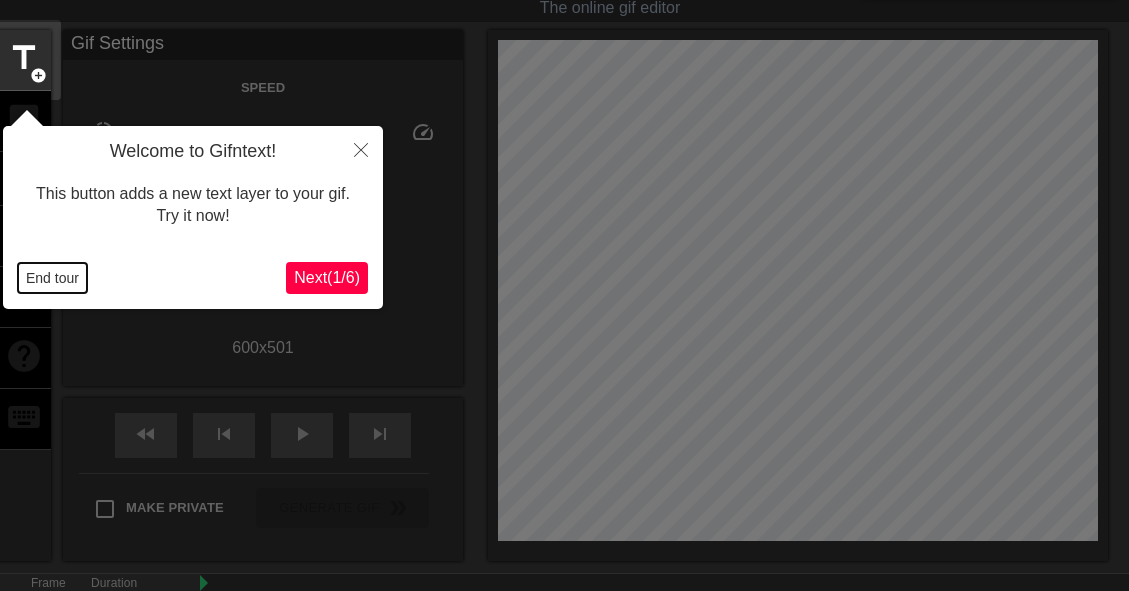 click on "End tour" at bounding box center [52, 278] 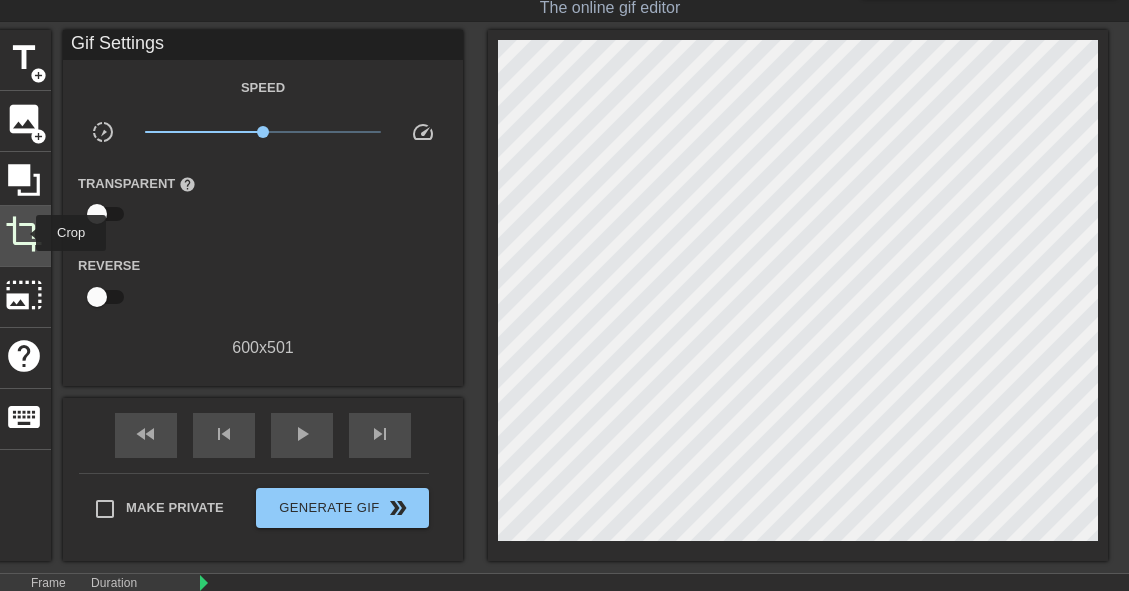 click on "crop" at bounding box center (24, 234) 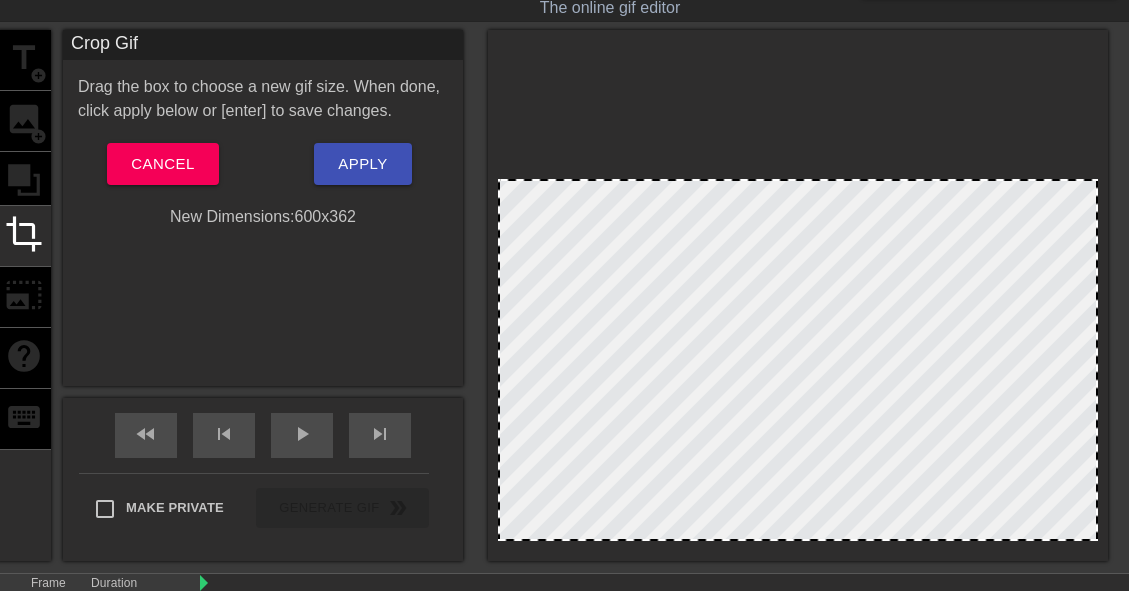 drag, startPoint x: 809, startPoint y: 45, endPoint x: 810, endPoint y: 184, distance: 139.0036 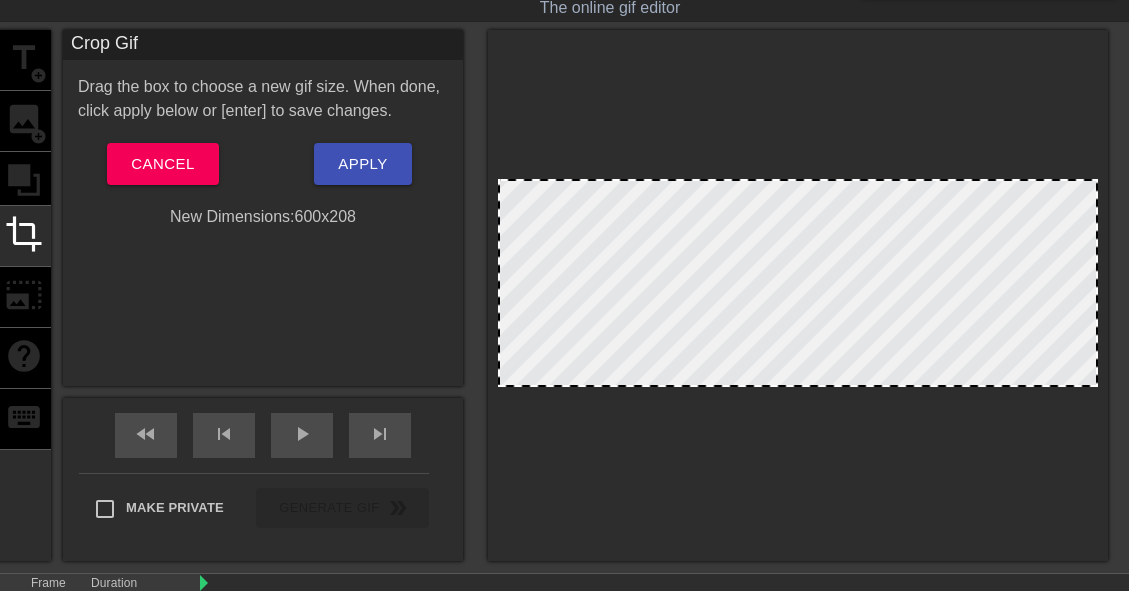 drag, startPoint x: 787, startPoint y: 540, endPoint x: 793, endPoint y: 386, distance: 154.11684 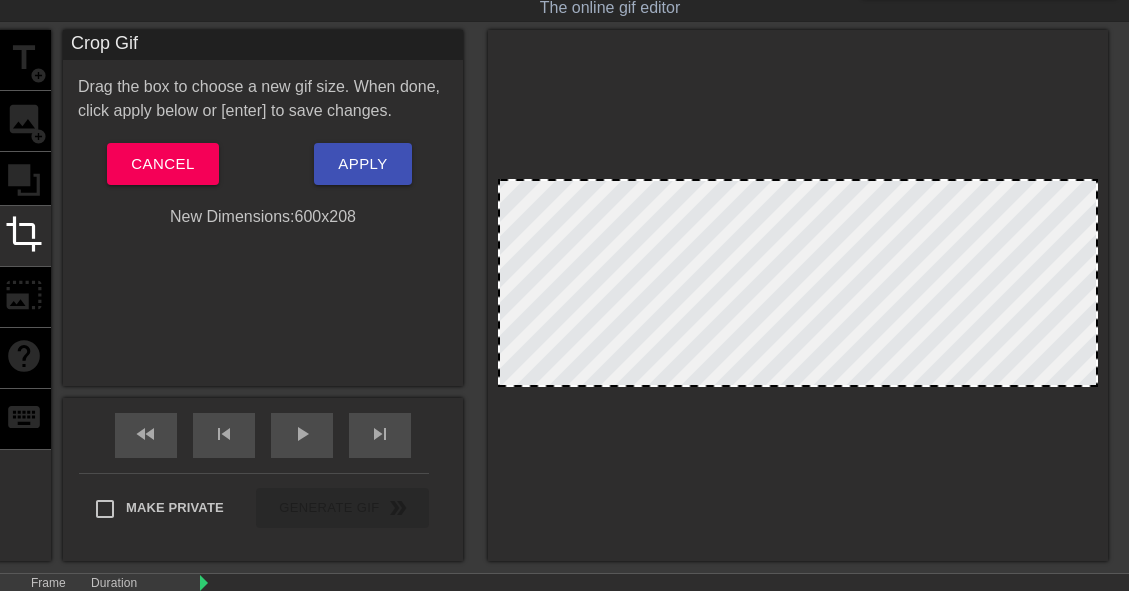 click at bounding box center [798, 385] 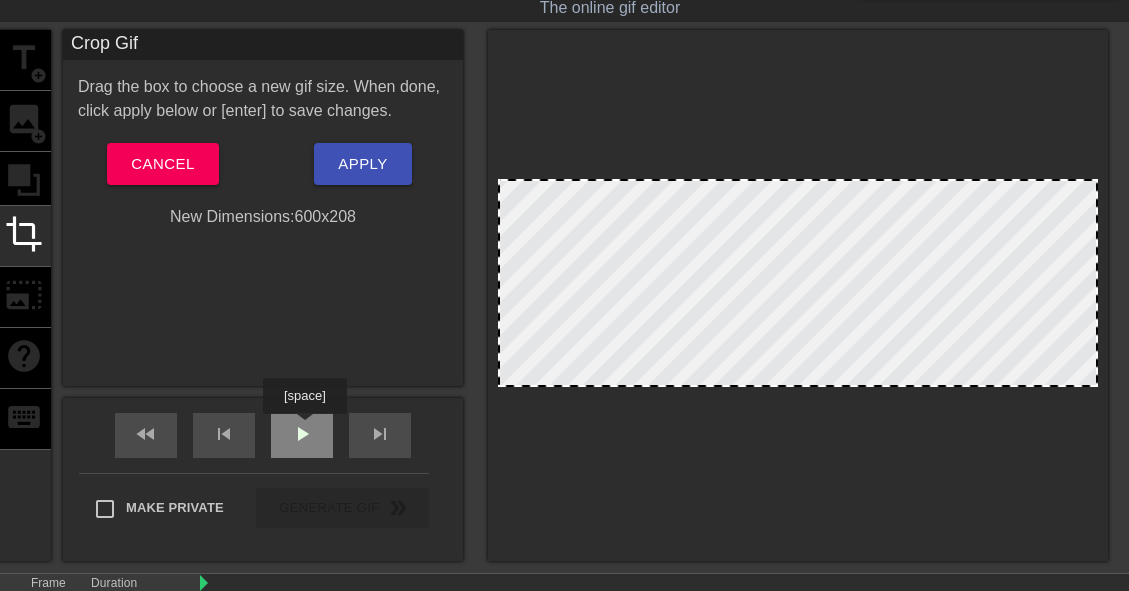 click on "play_arrow" at bounding box center (302, 434) 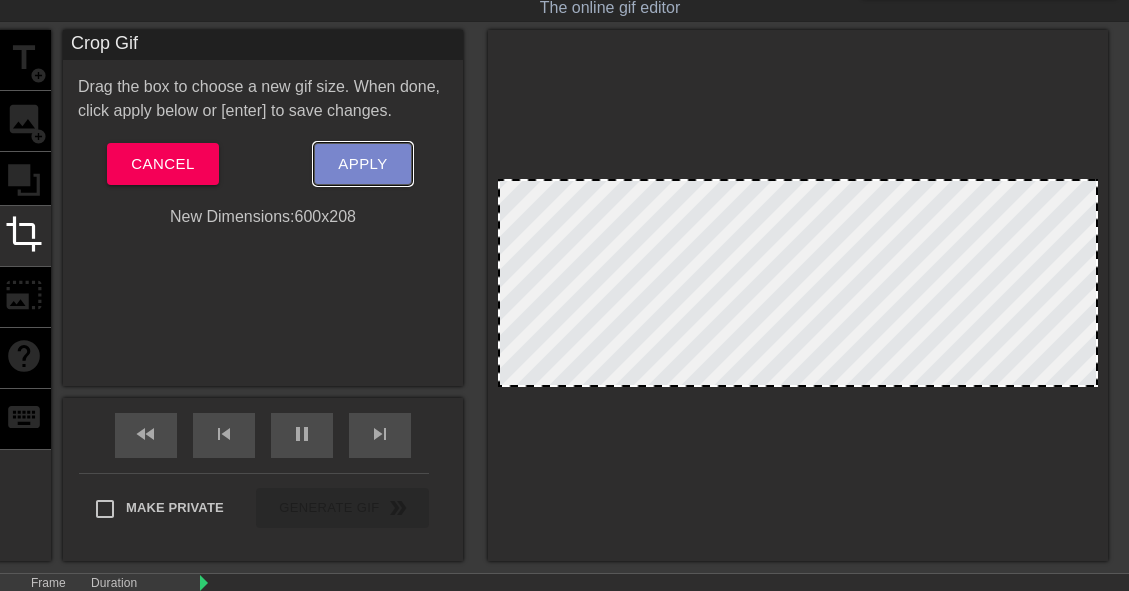 click on "Apply" at bounding box center [362, 164] 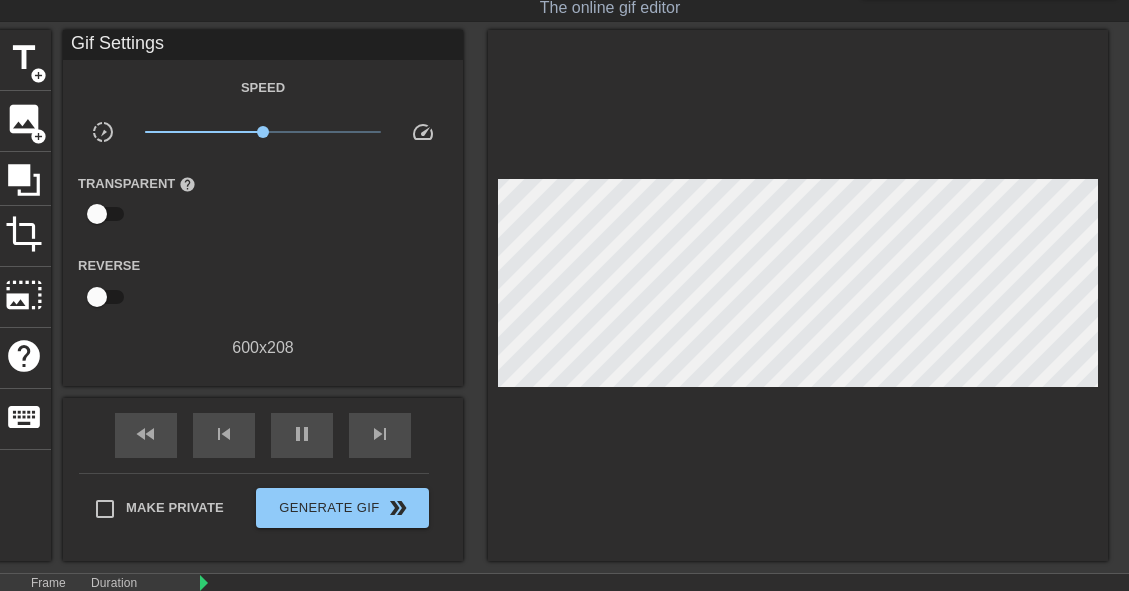 click on "x1.00" at bounding box center [263, 132] 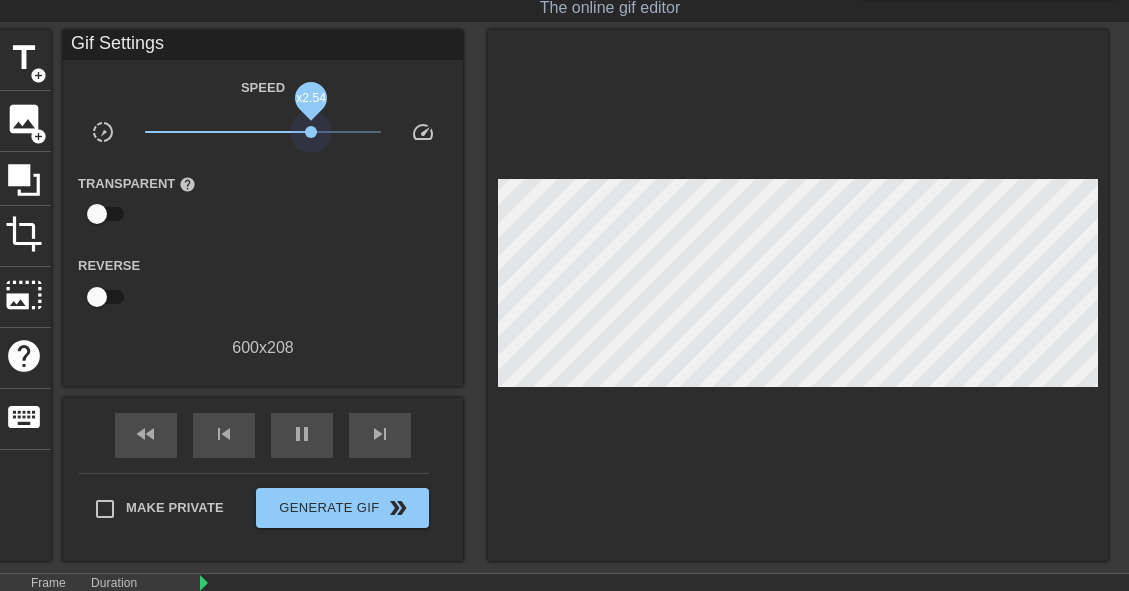 click on "x2.54" at bounding box center [263, 132] 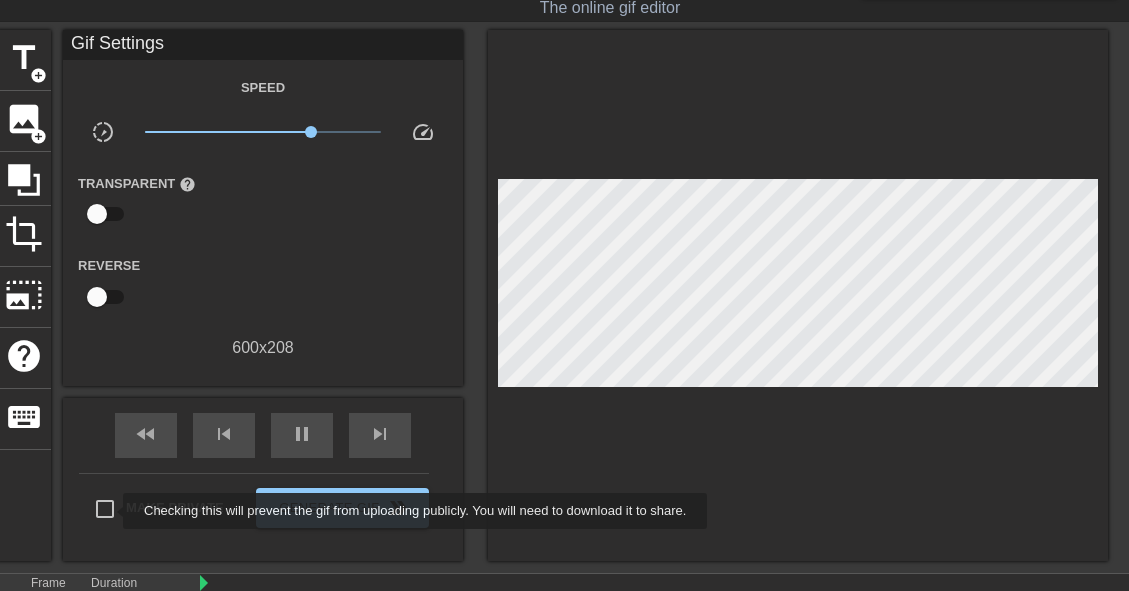 type on "70" 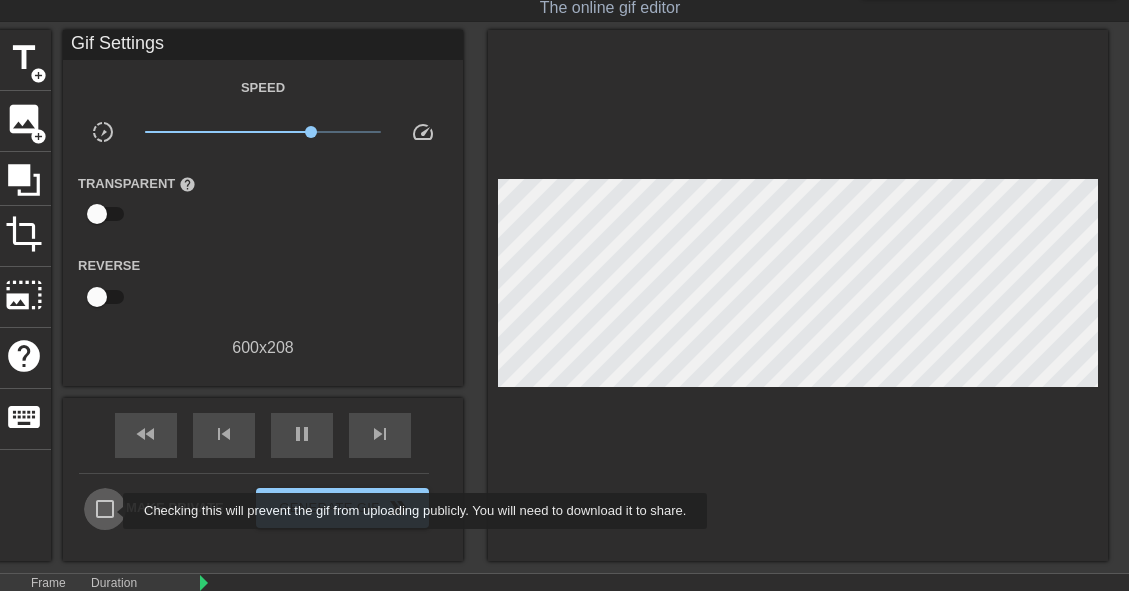 click on "Make Private" at bounding box center (105, 509) 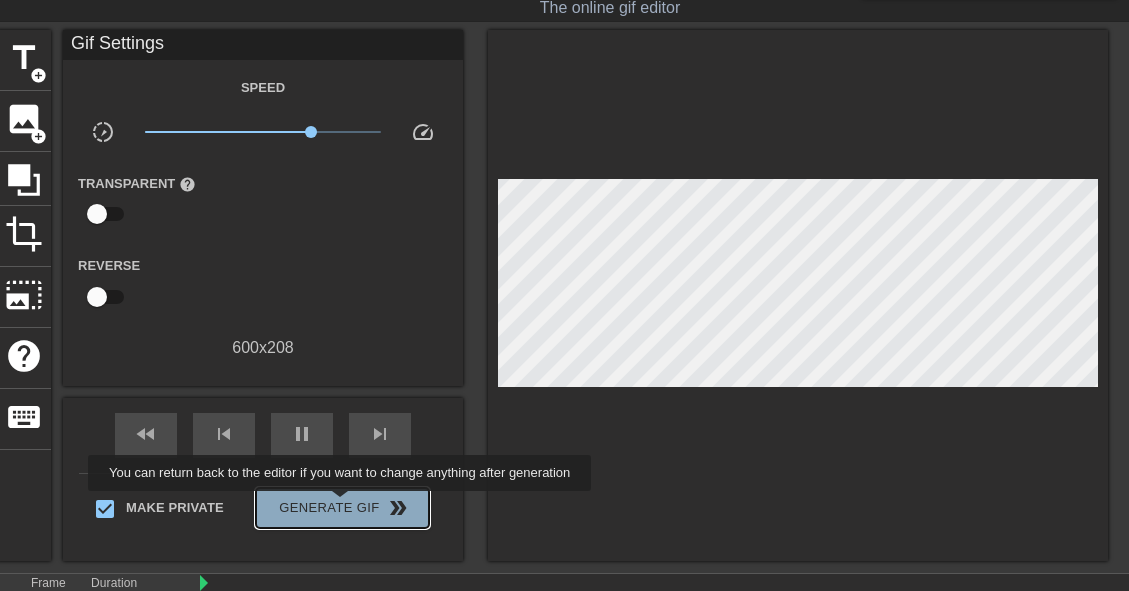 type on "70" 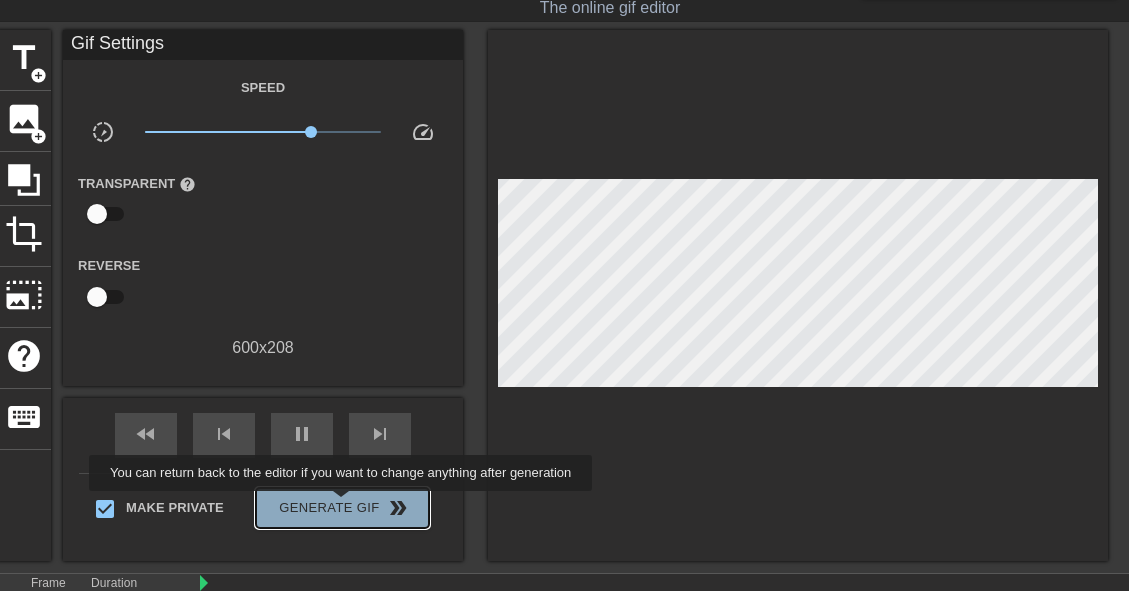 click on "Generate Gif double_arrow" at bounding box center [342, 508] 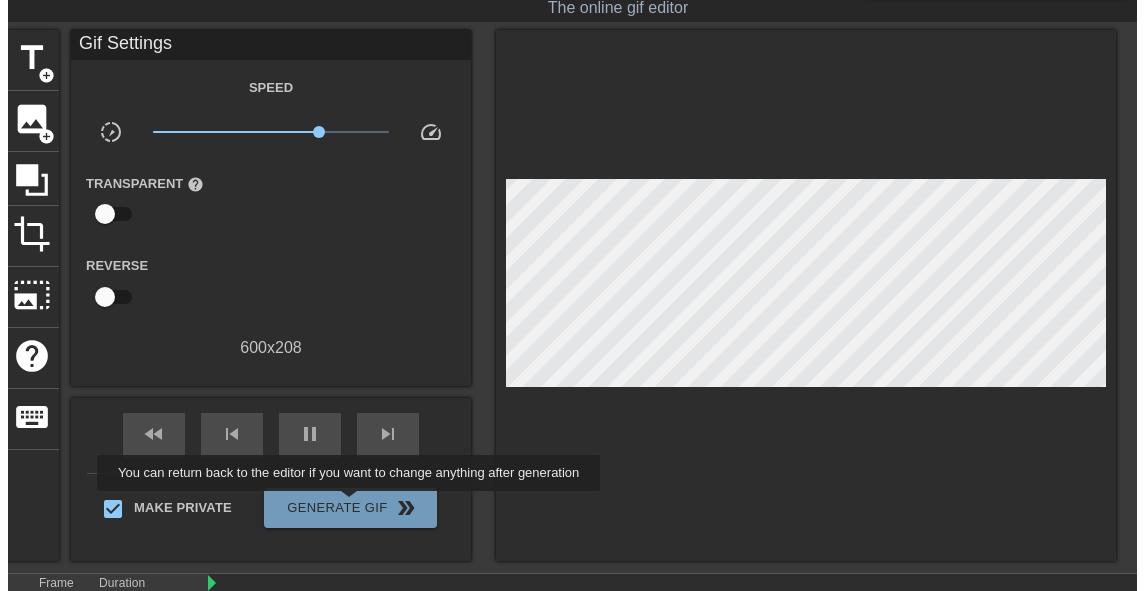 scroll, scrollTop: 0, scrollLeft: 0, axis: both 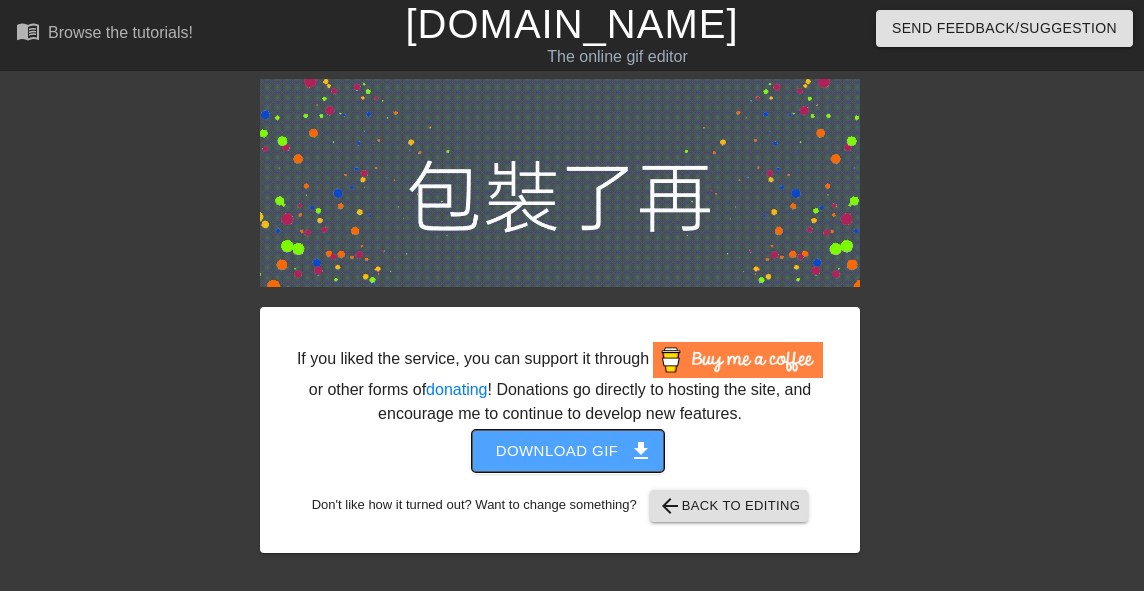 click on "Download gif get_app" at bounding box center [568, 451] 